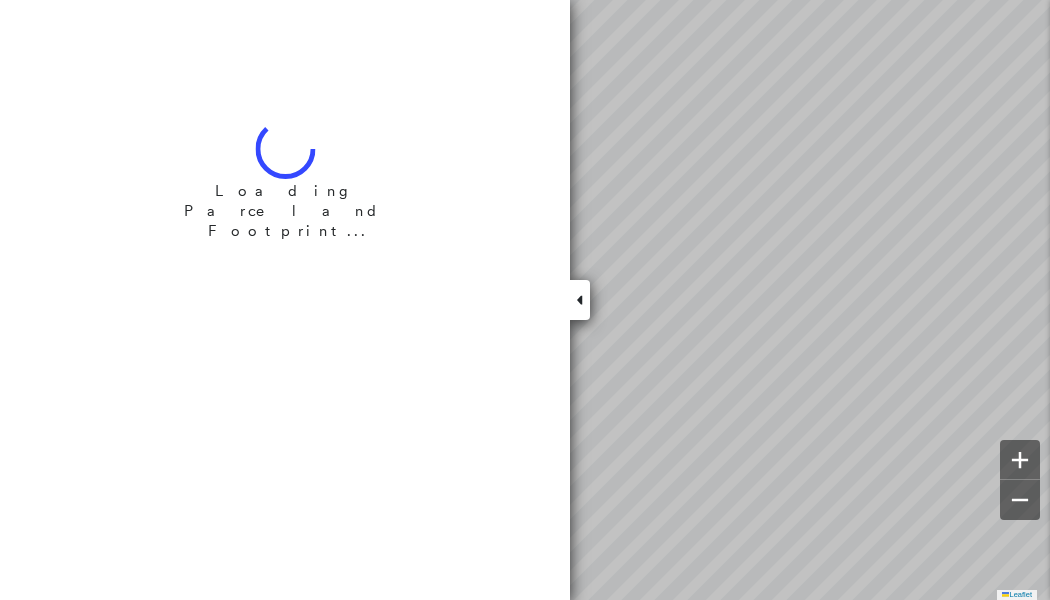 scroll, scrollTop: 0, scrollLeft: 0, axis: both 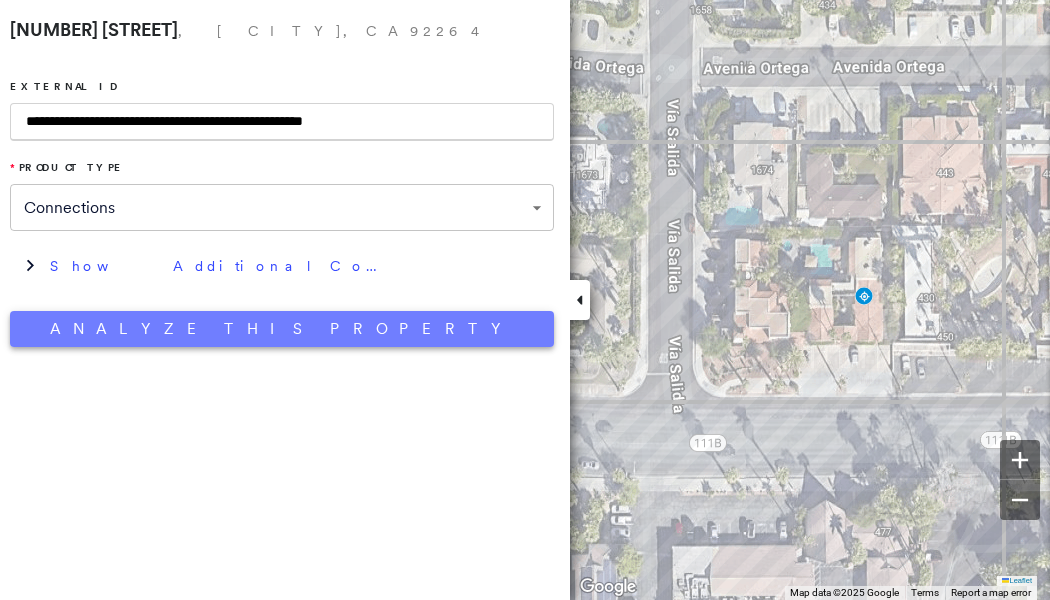 click on "Analyze This Property" at bounding box center (282, 329) 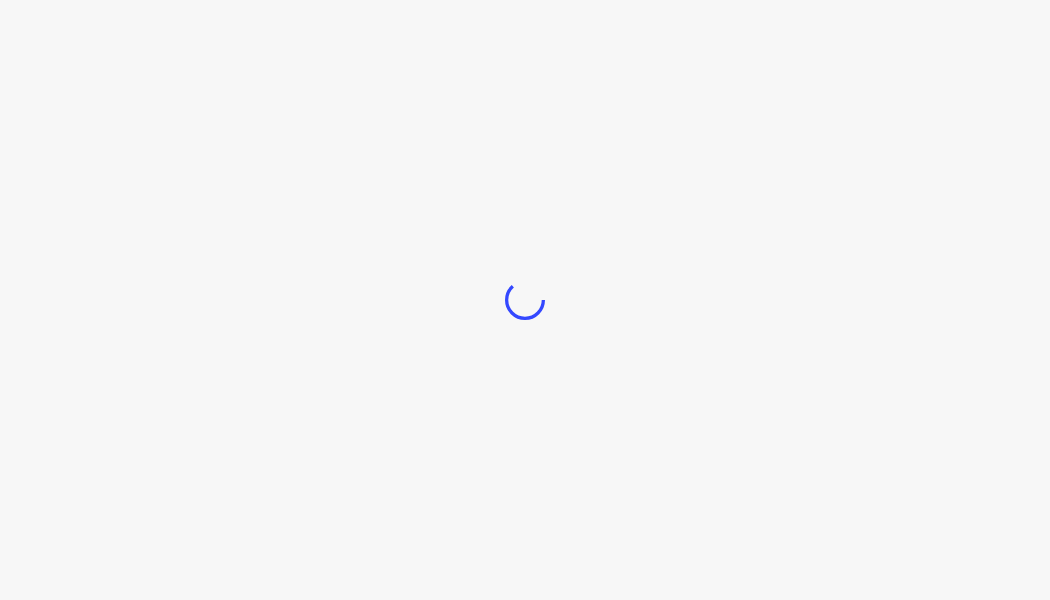 scroll, scrollTop: 0, scrollLeft: 0, axis: both 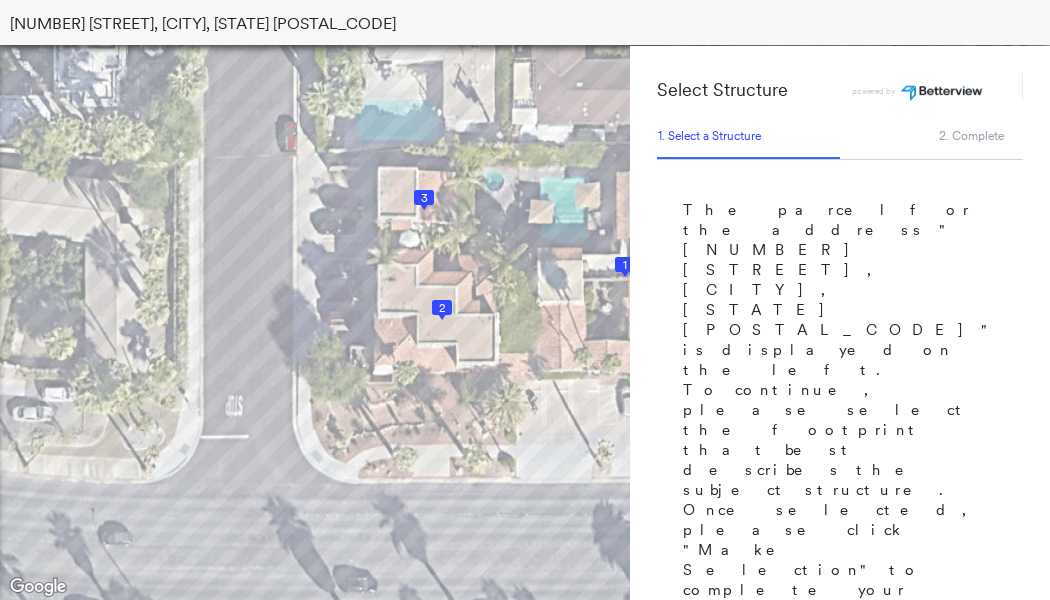click on "1" at bounding box center [625, 265] 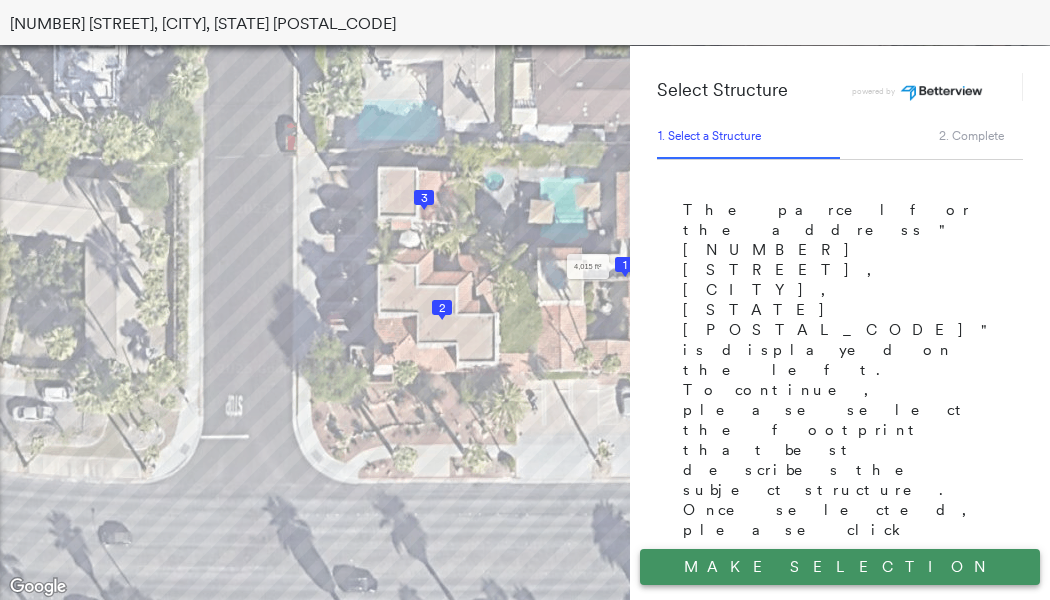 click on "Make Selection" at bounding box center [840, 567] 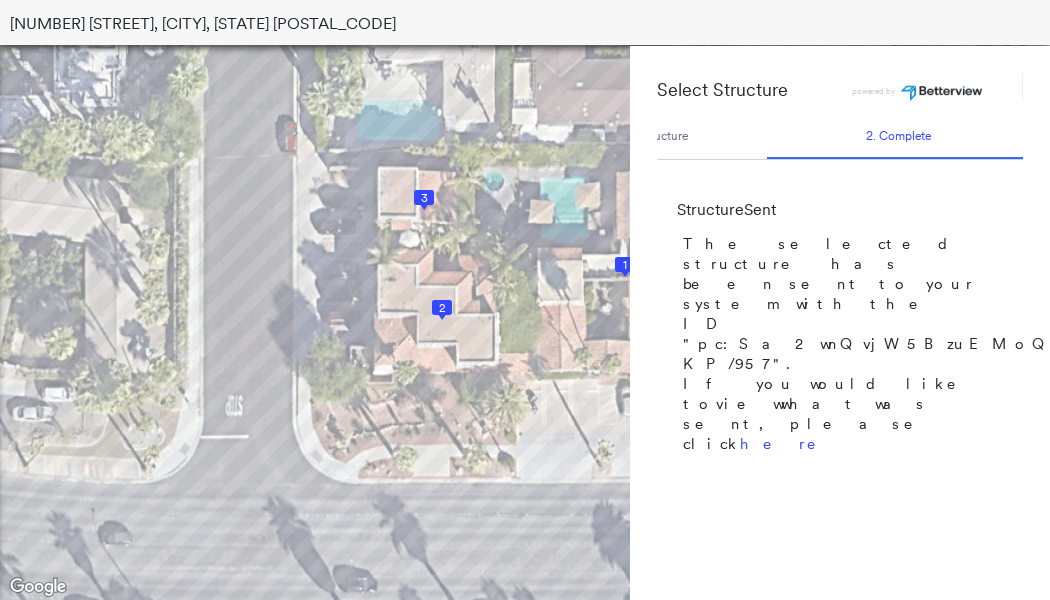 scroll, scrollTop: 0, scrollLeft: 78, axis: horizontal 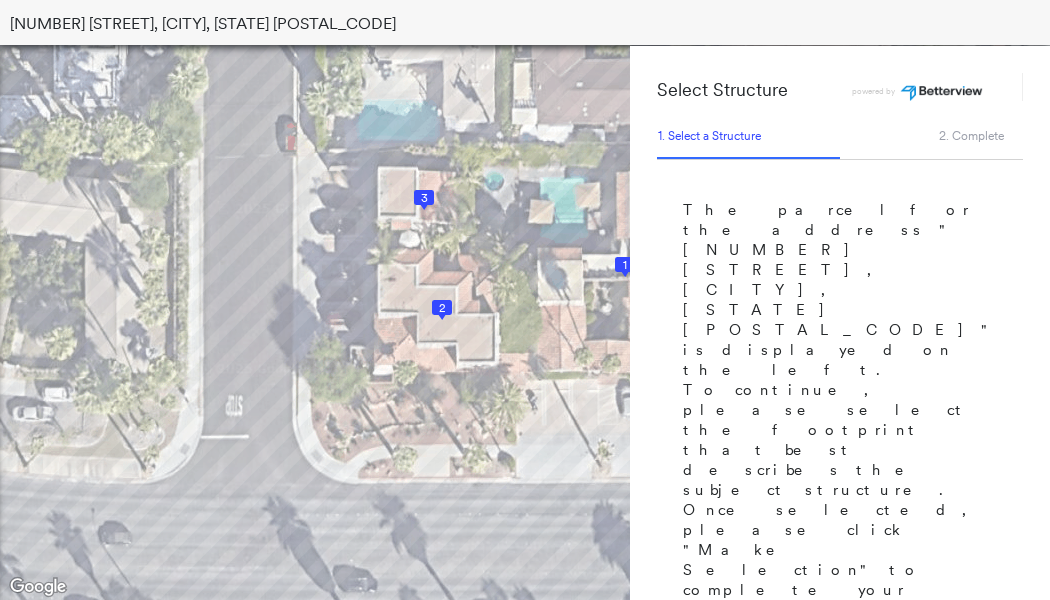 click on "1" at bounding box center (625, 265) 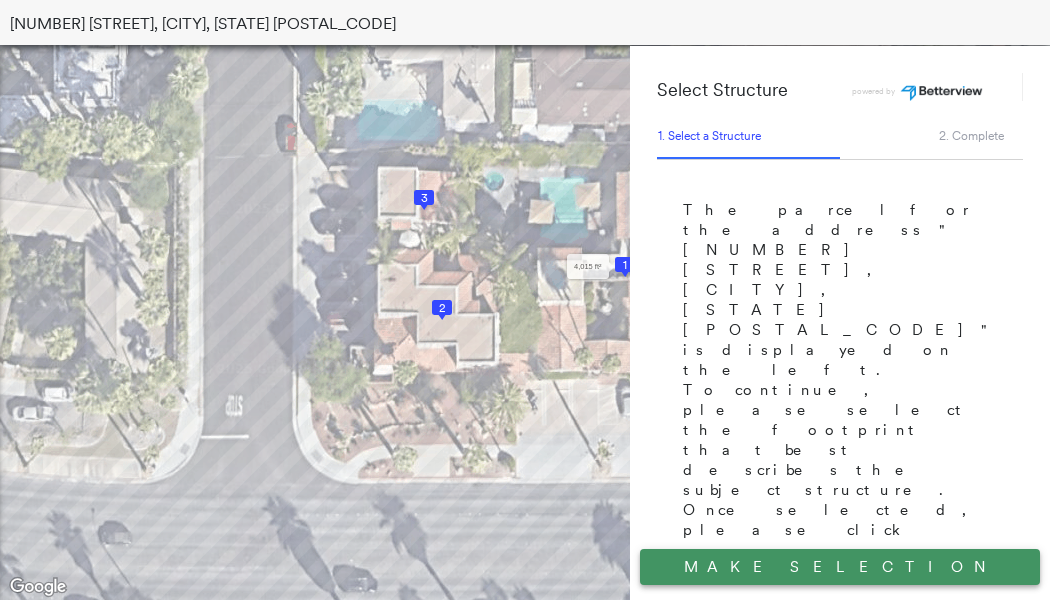 click on "Make Selection" at bounding box center [840, 567] 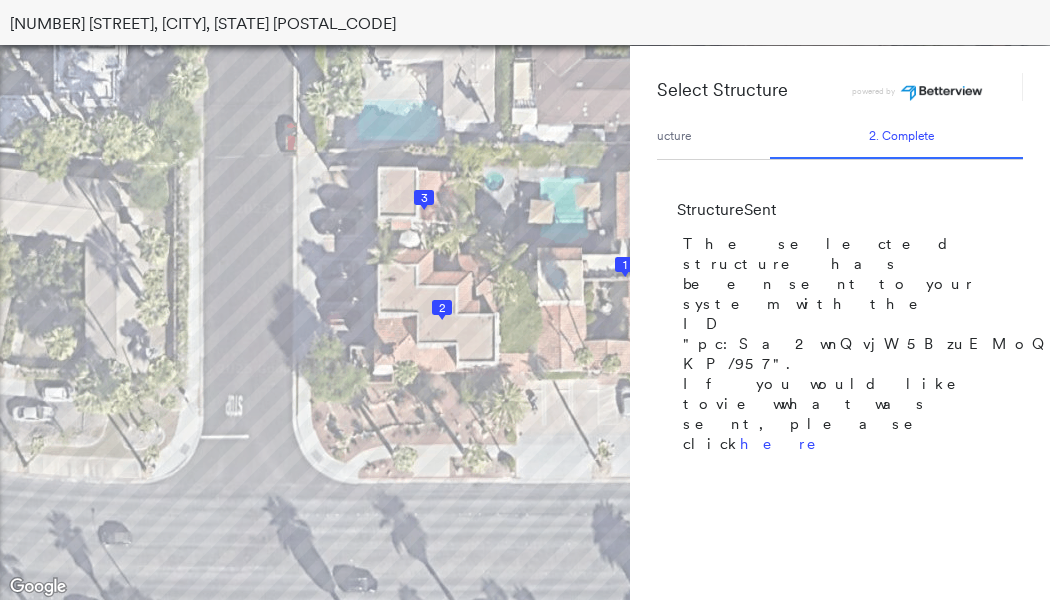 scroll, scrollTop: 0, scrollLeft: 78, axis: horizontal 